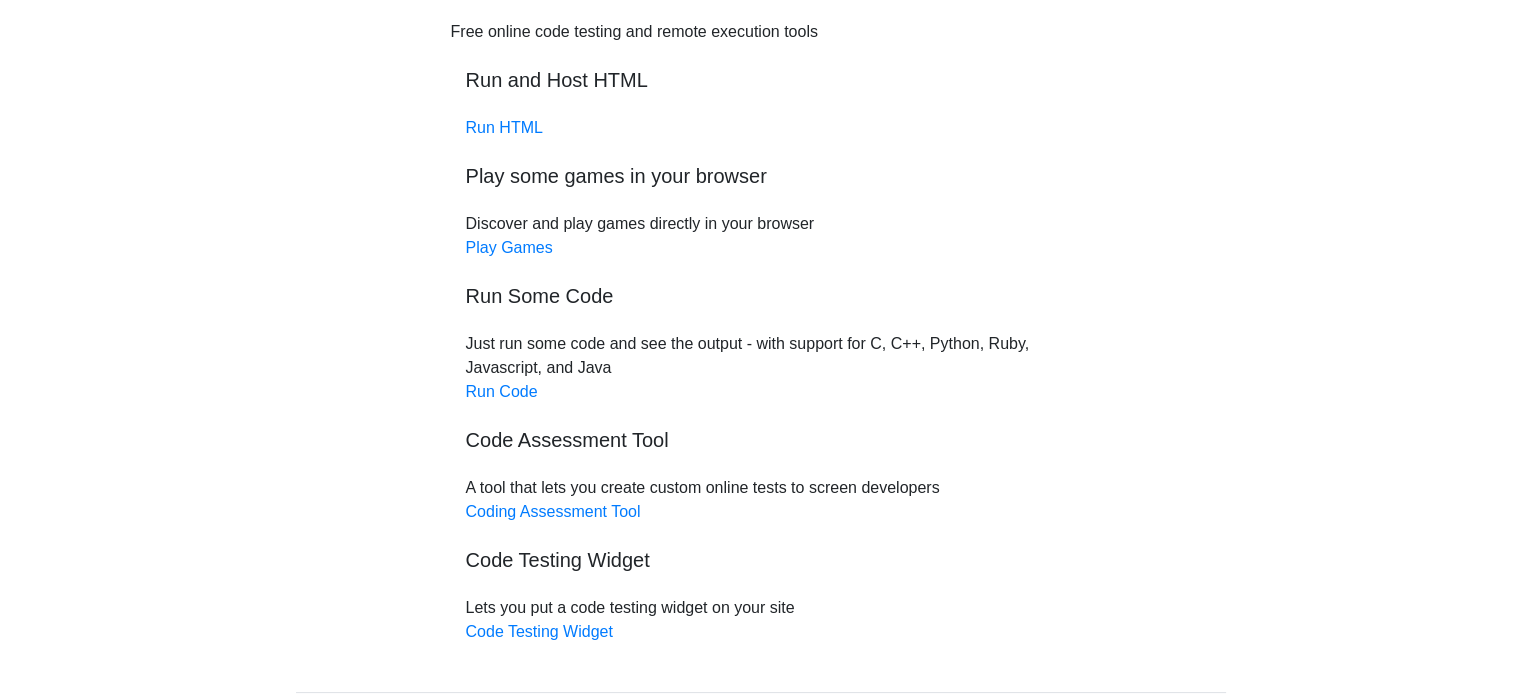 scroll, scrollTop: 94, scrollLeft: 0, axis: vertical 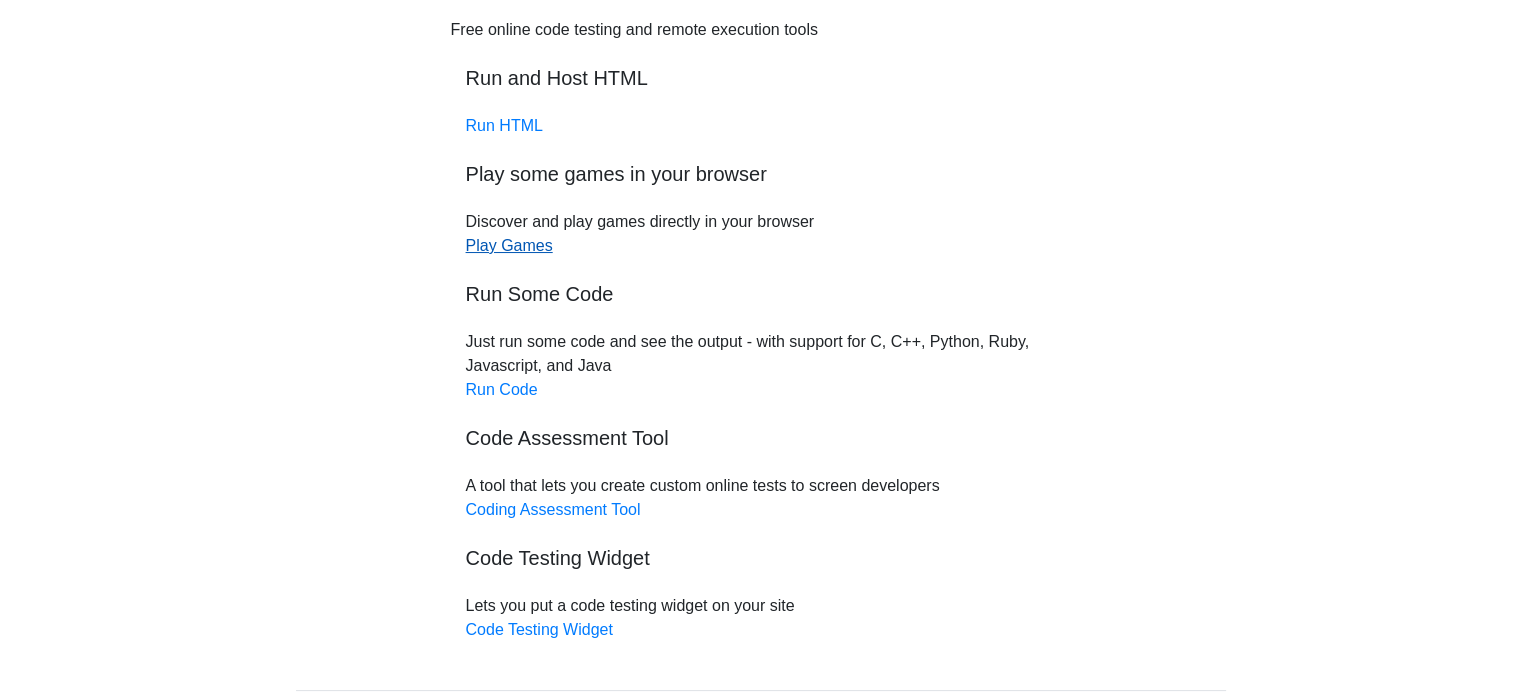 click on "Play Games" at bounding box center (509, 245) 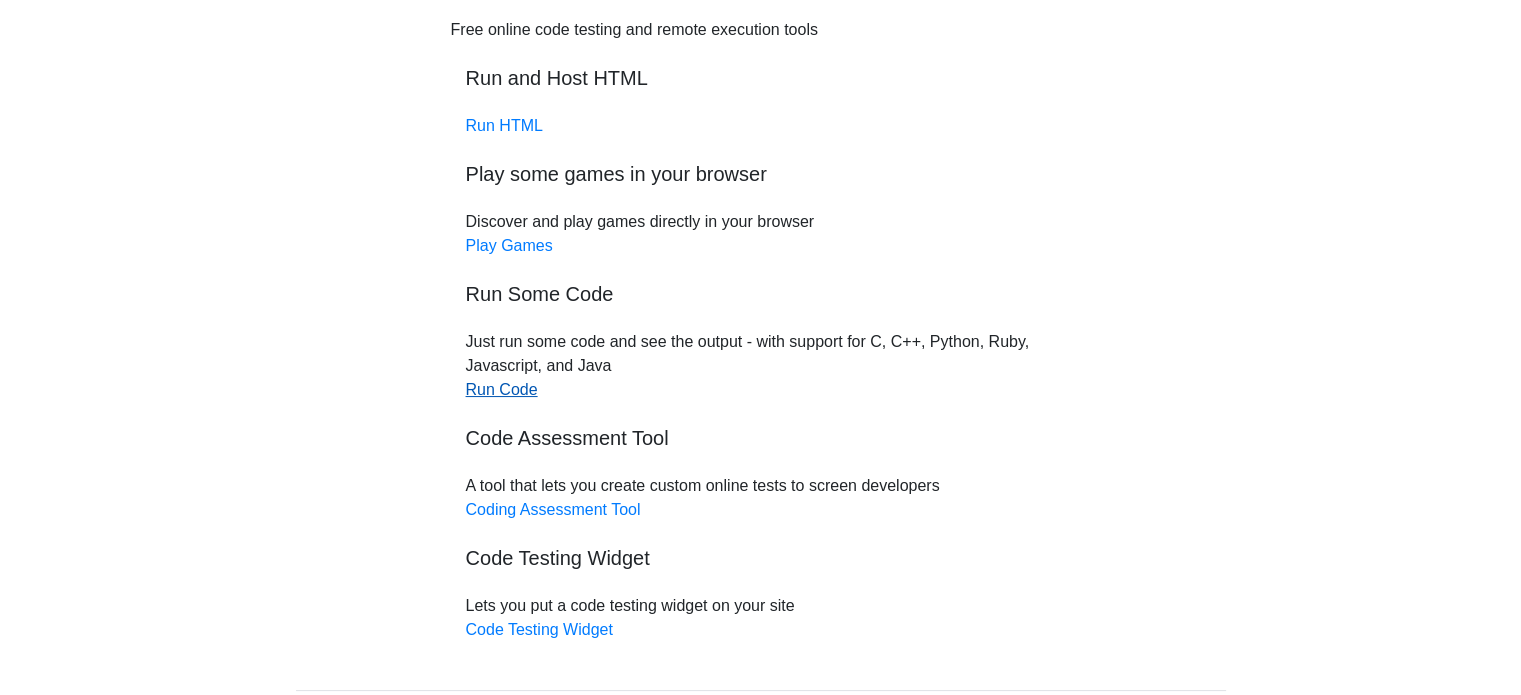 click on "Run Code" at bounding box center [502, 389] 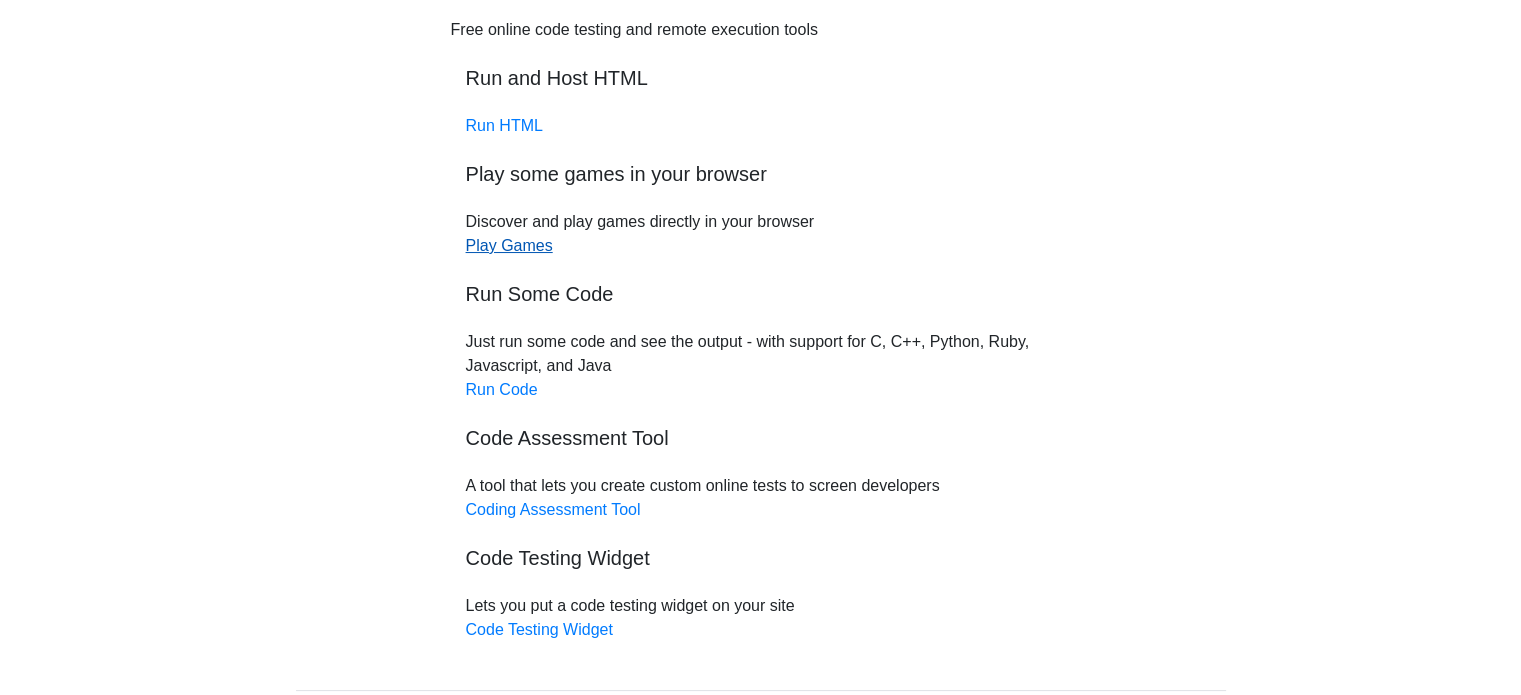 scroll, scrollTop: 0, scrollLeft: 0, axis: both 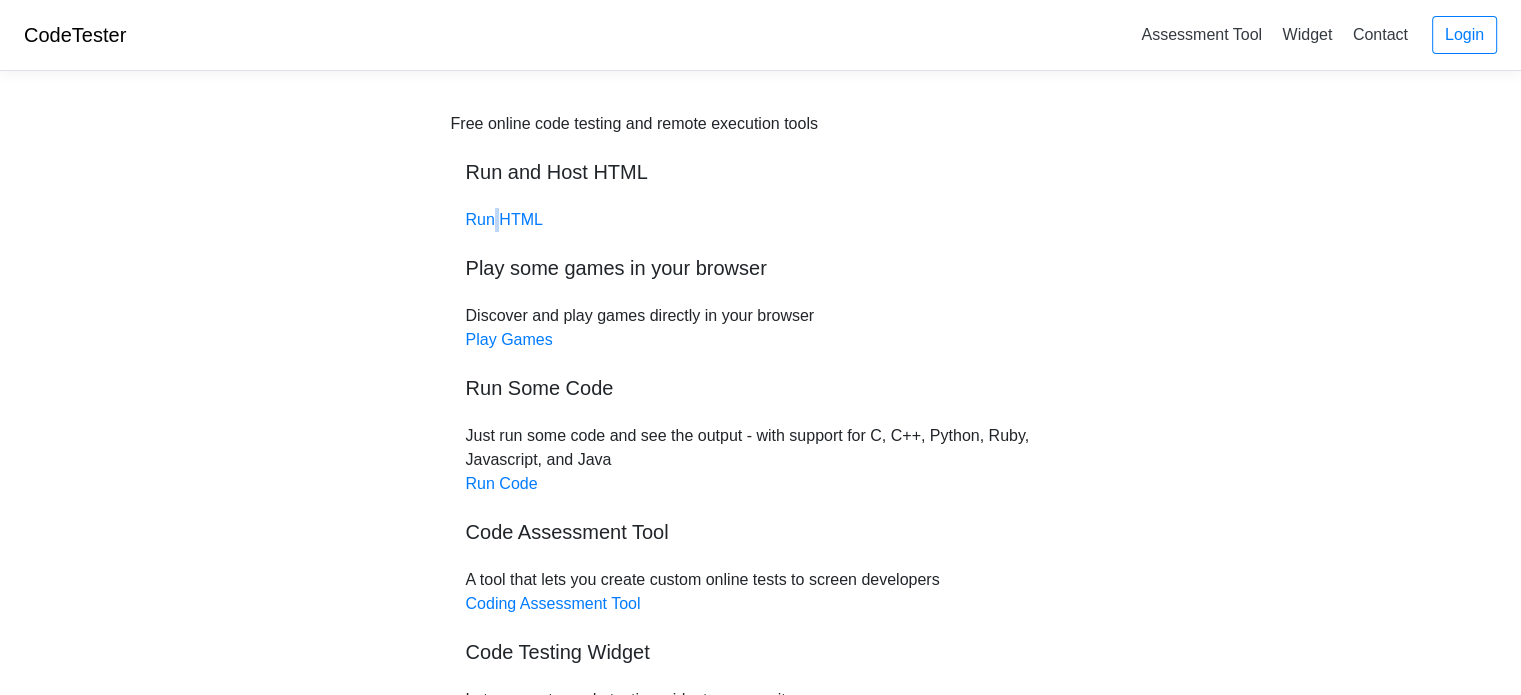 drag, startPoint x: 498, startPoint y: 231, endPoint x: 488, endPoint y: 207, distance: 26 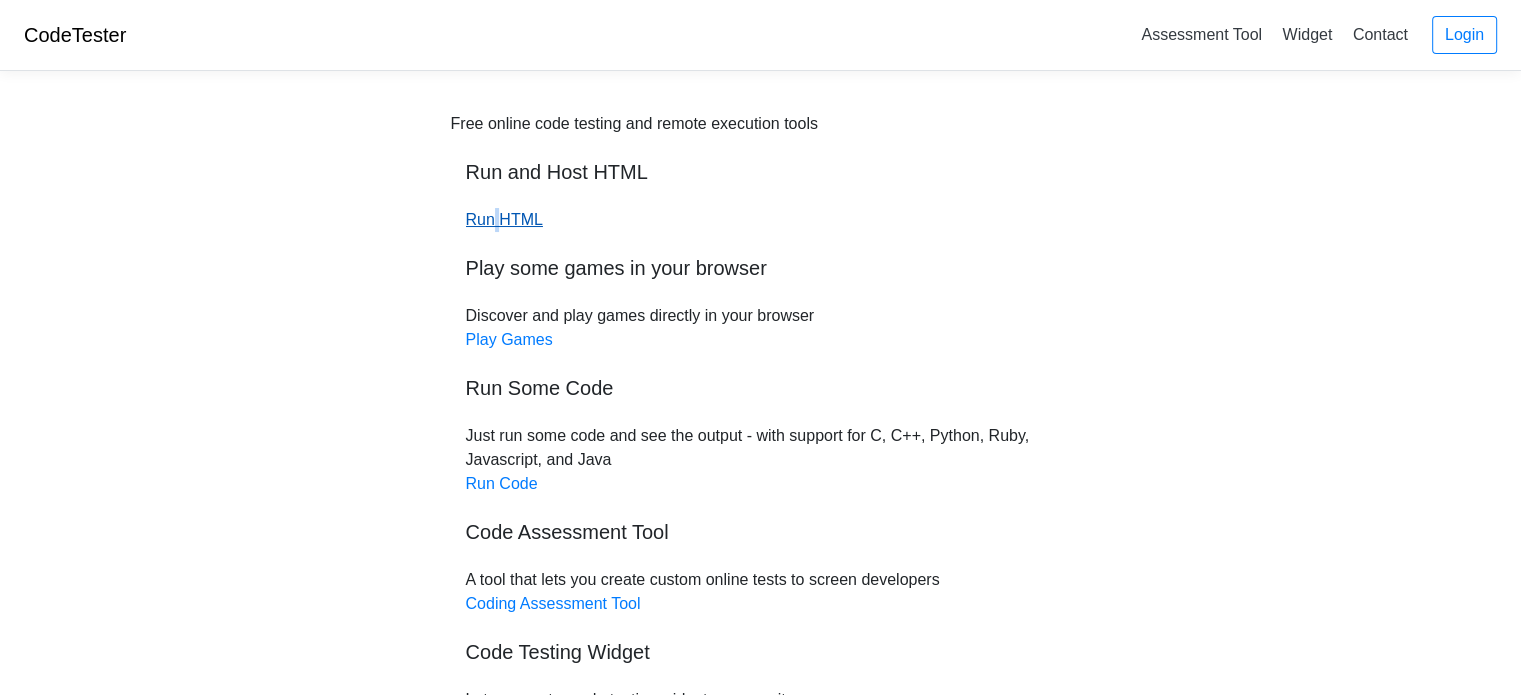 click on "Run HTML" at bounding box center (504, 219) 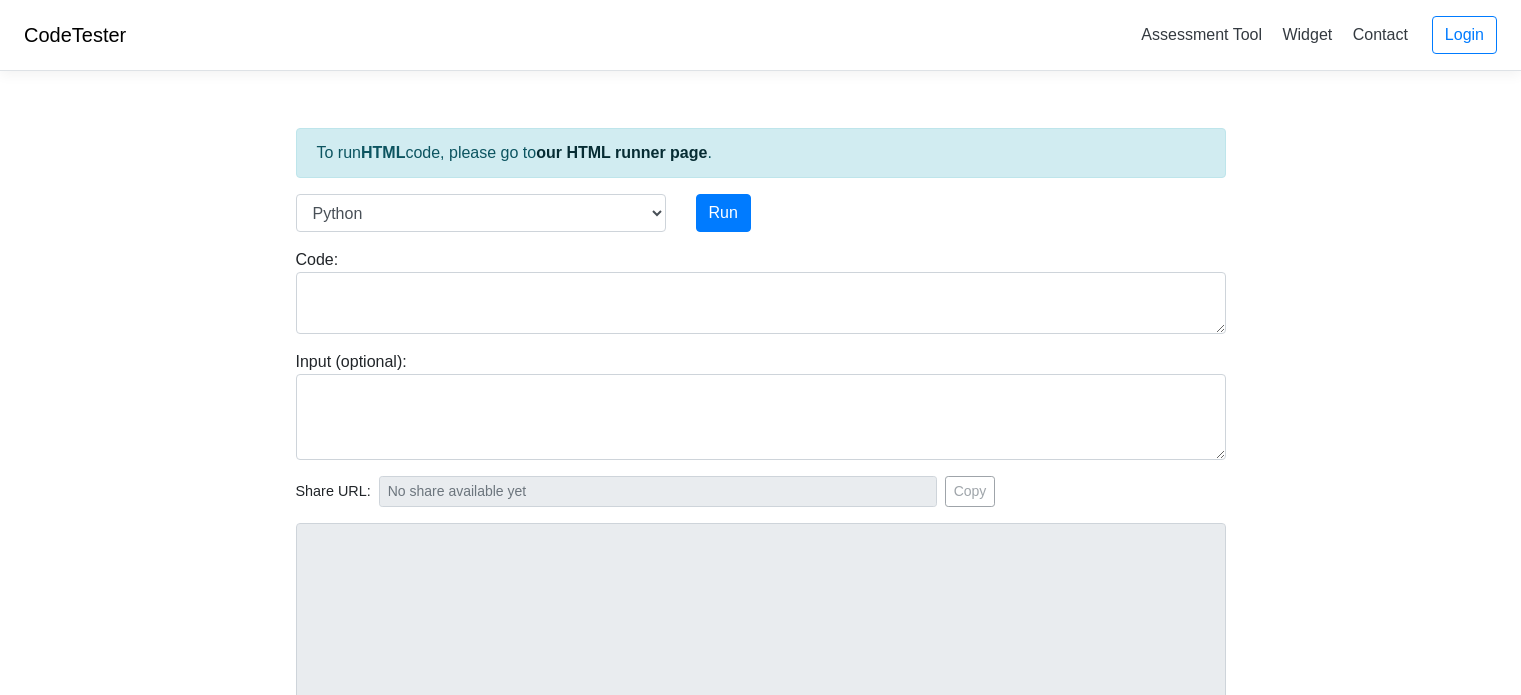 scroll, scrollTop: 0, scrollLeft: 0, axis: both 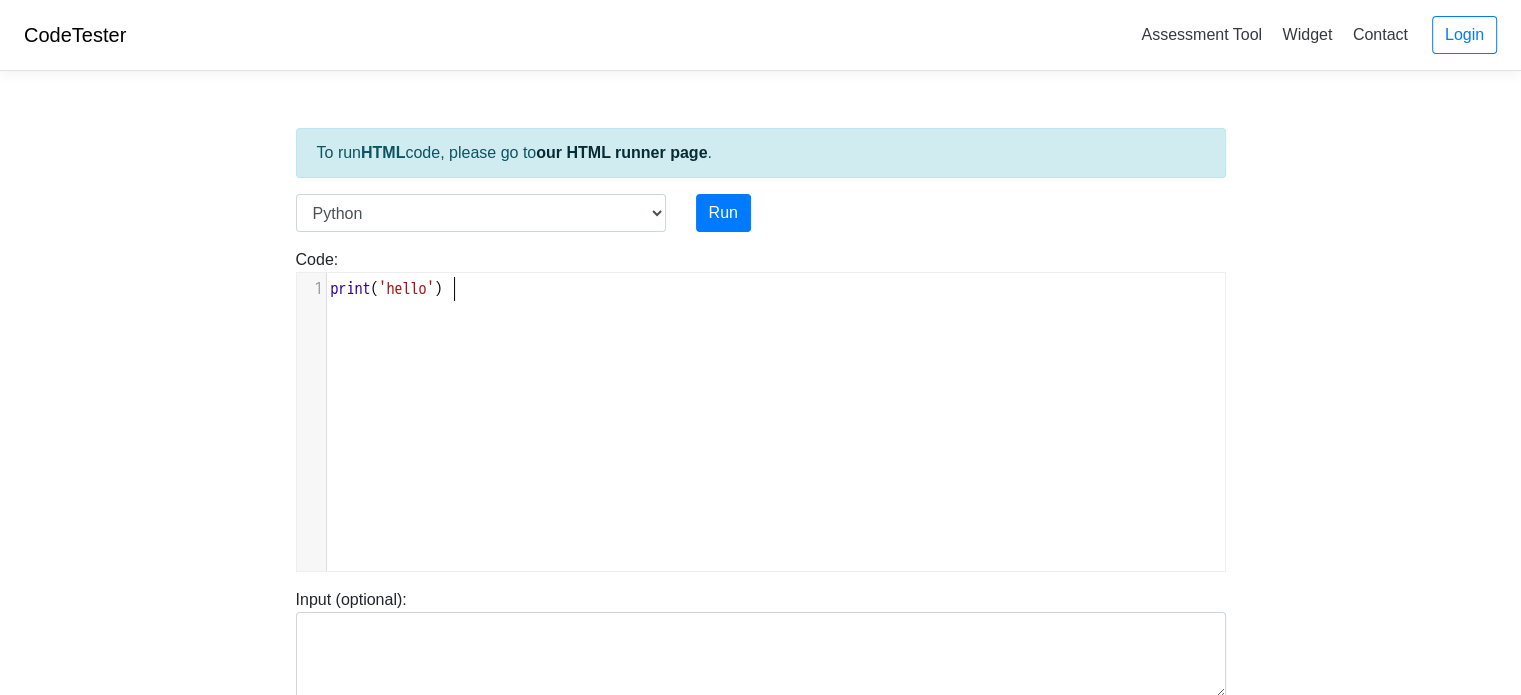 drag, startPoint x: 492, startPoint y: 356, endPoint x: 477, endPoint y: 301, distance: 57.00877 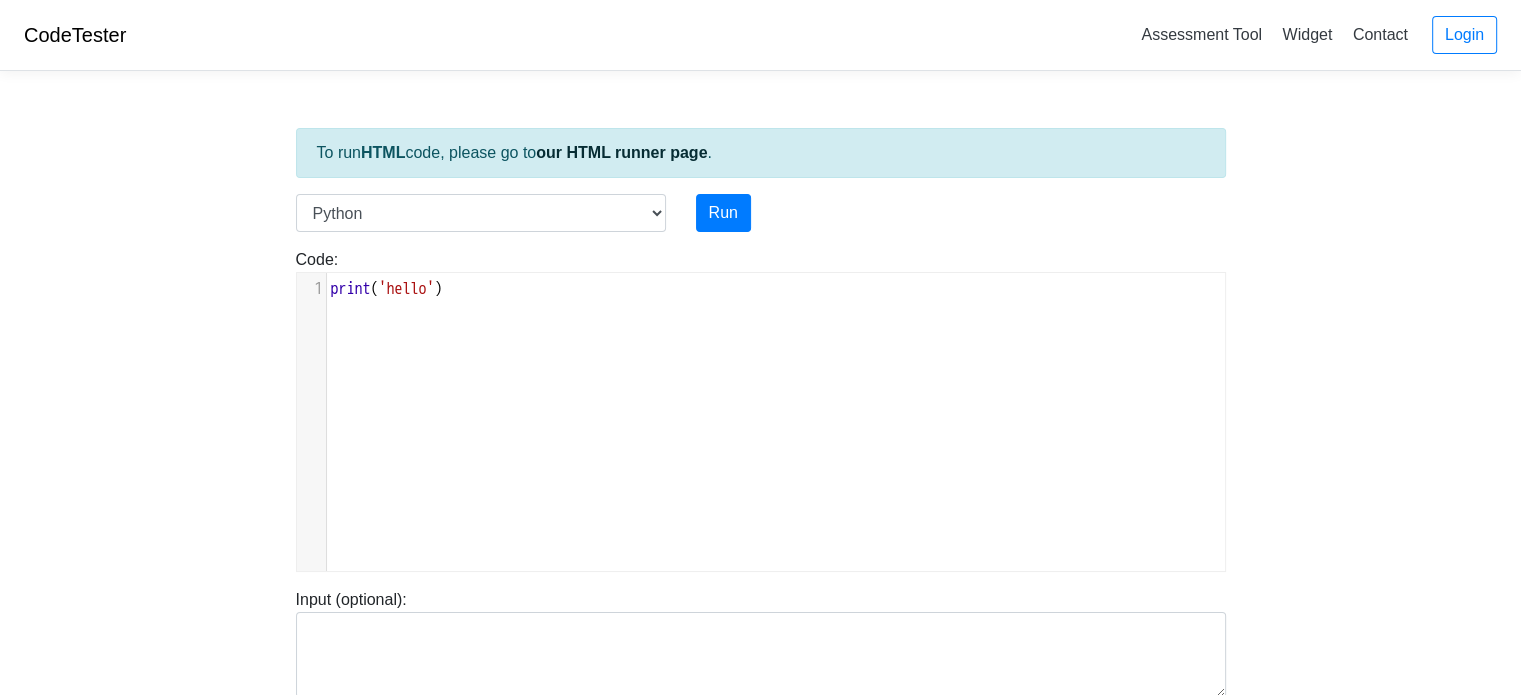 click on "xxxxxxxxxx   1 print ( 'hello' )" at bounding box center [783, 289] 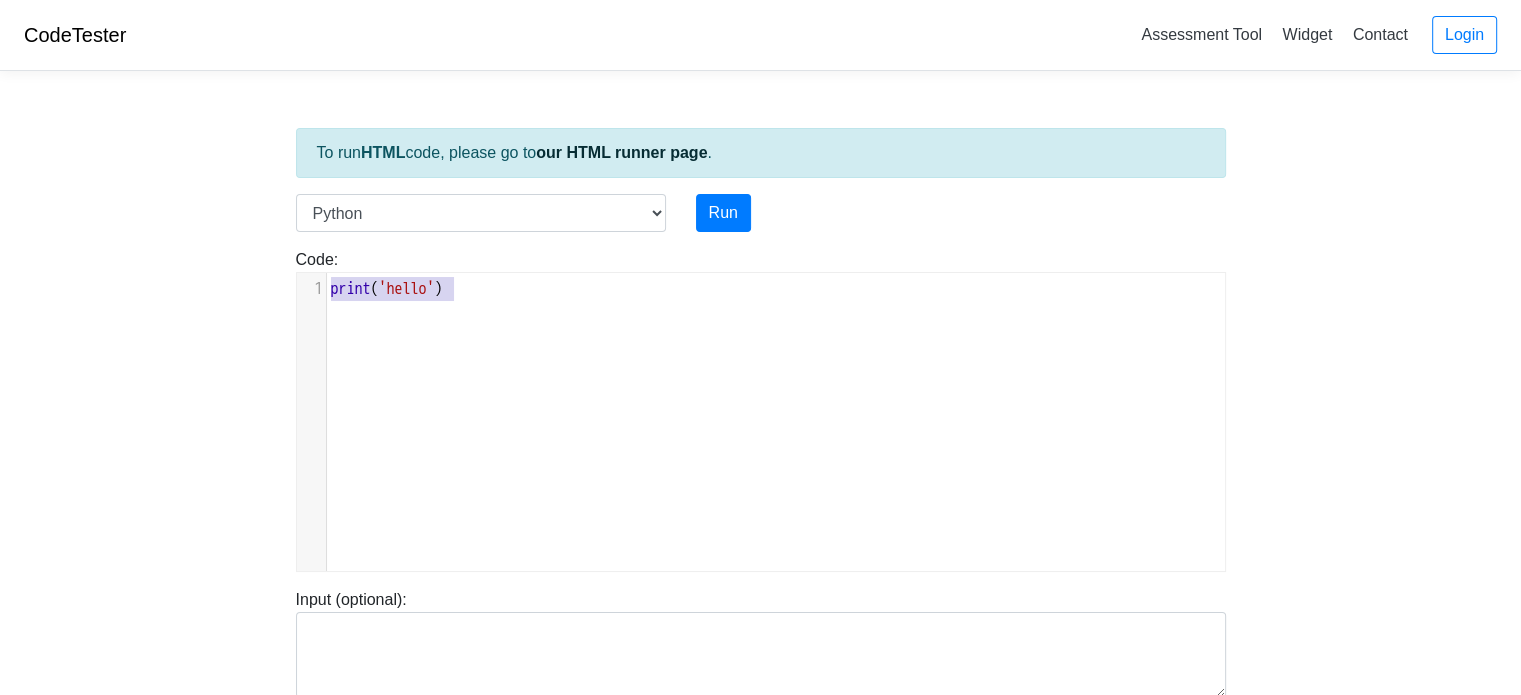 click on "x 1 print ( 'hello' )" at bounding box center (783, 289) 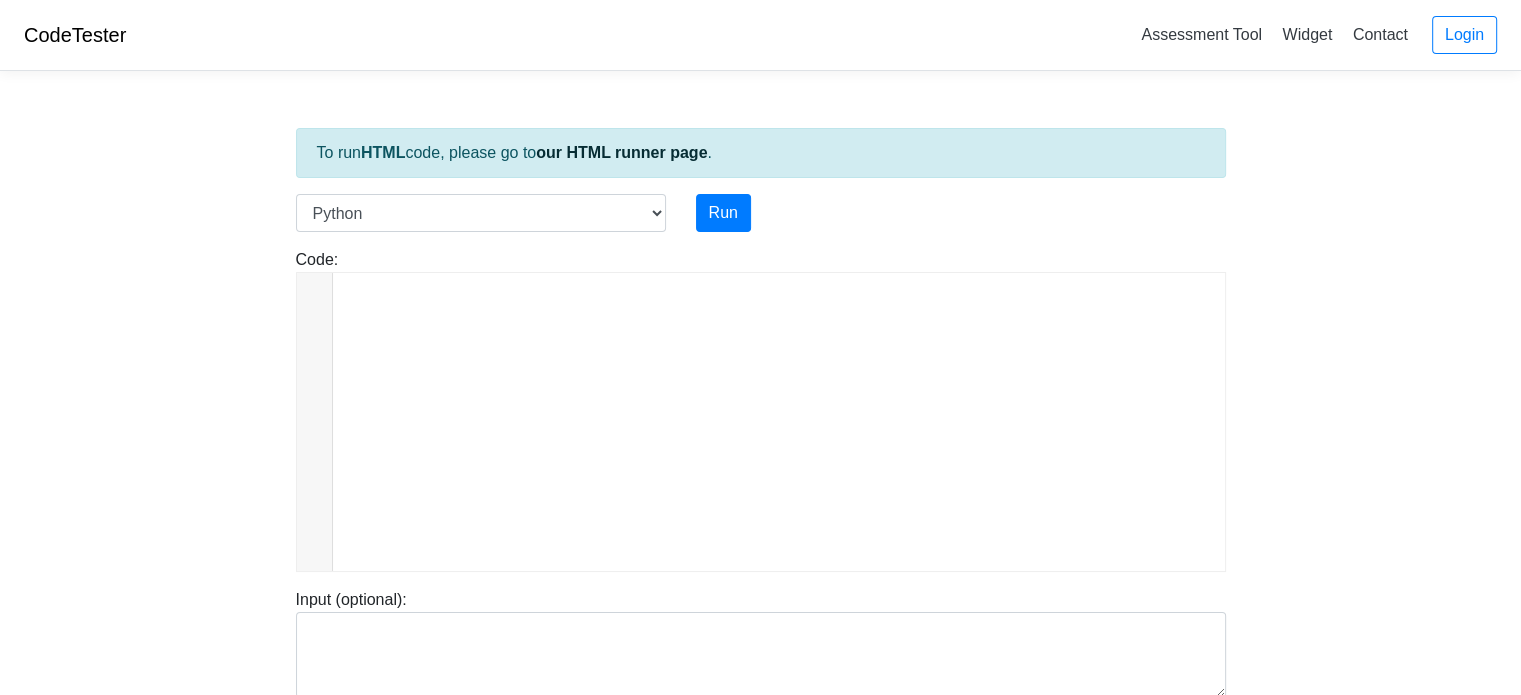 scroll, scrollTop: 13404, scrollLeft: 0, axis: vertical 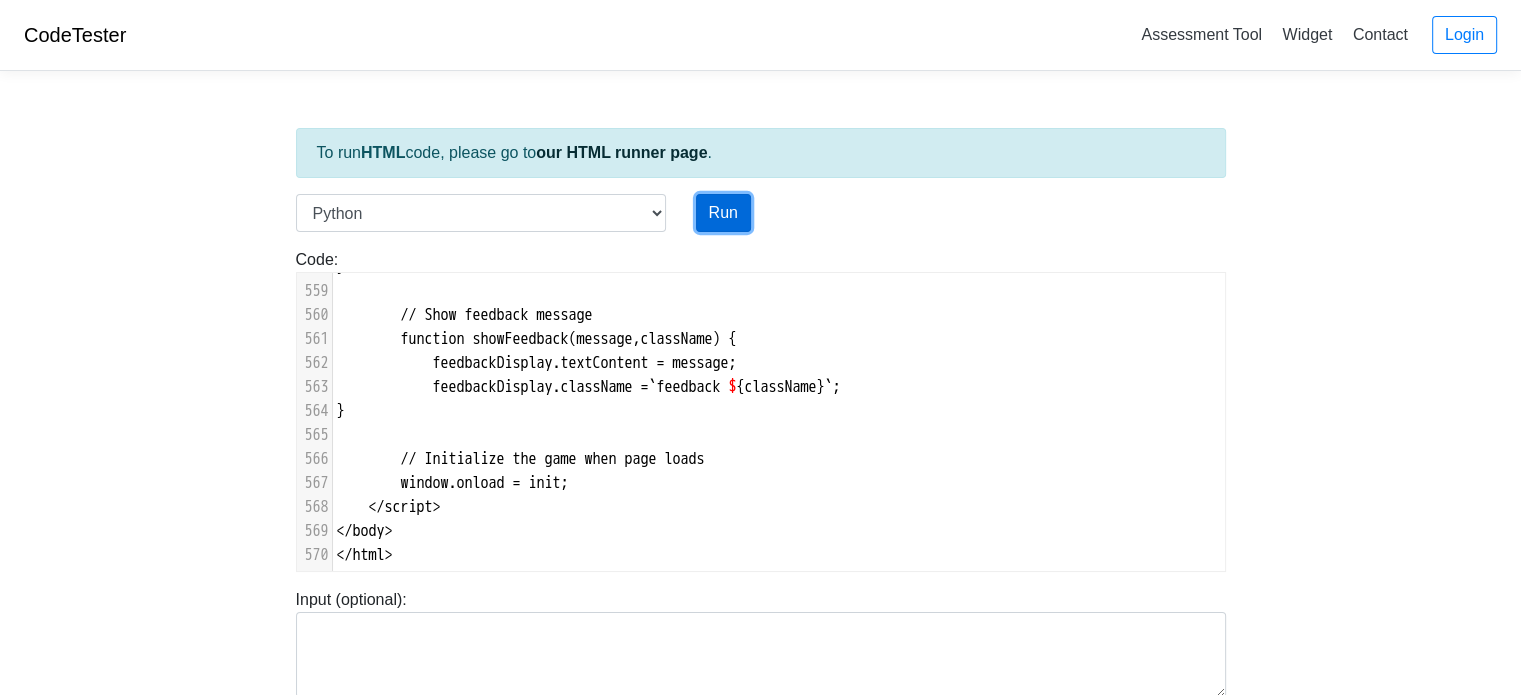 click on "Run" at bounding box center (723, 213) 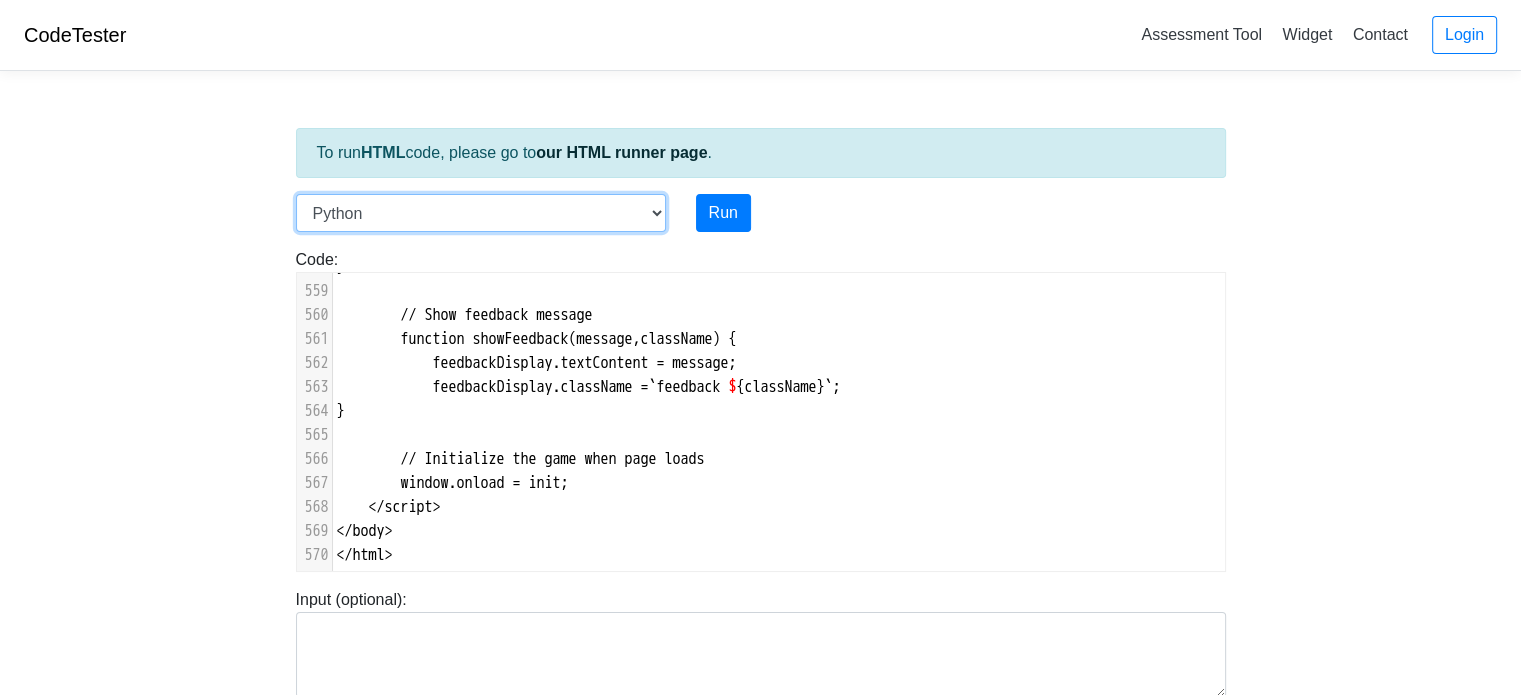 click on "C
C++
Go
Java
Javascript
Python
Ruby" at bounding box center (481, 213) 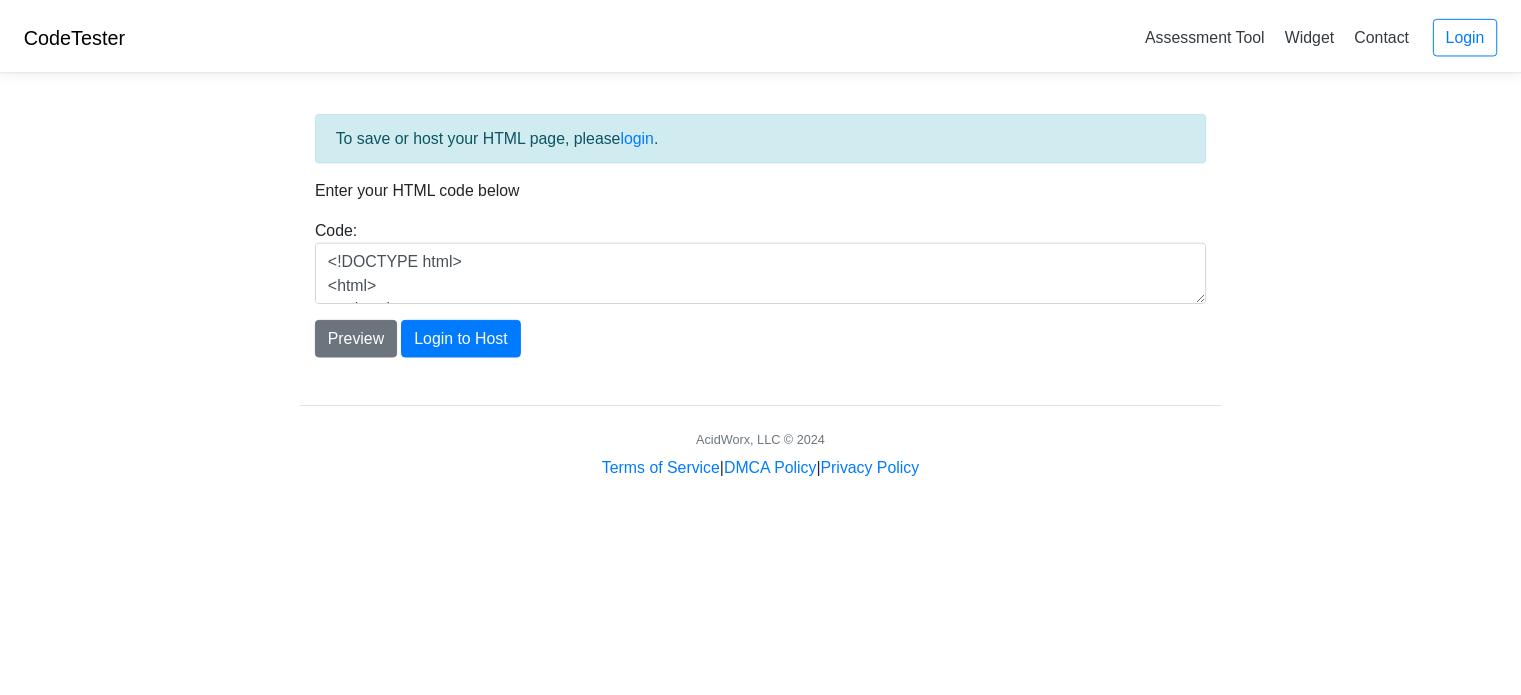 scroll, scrollTop: 0, scrollLeft: 0, axis: both 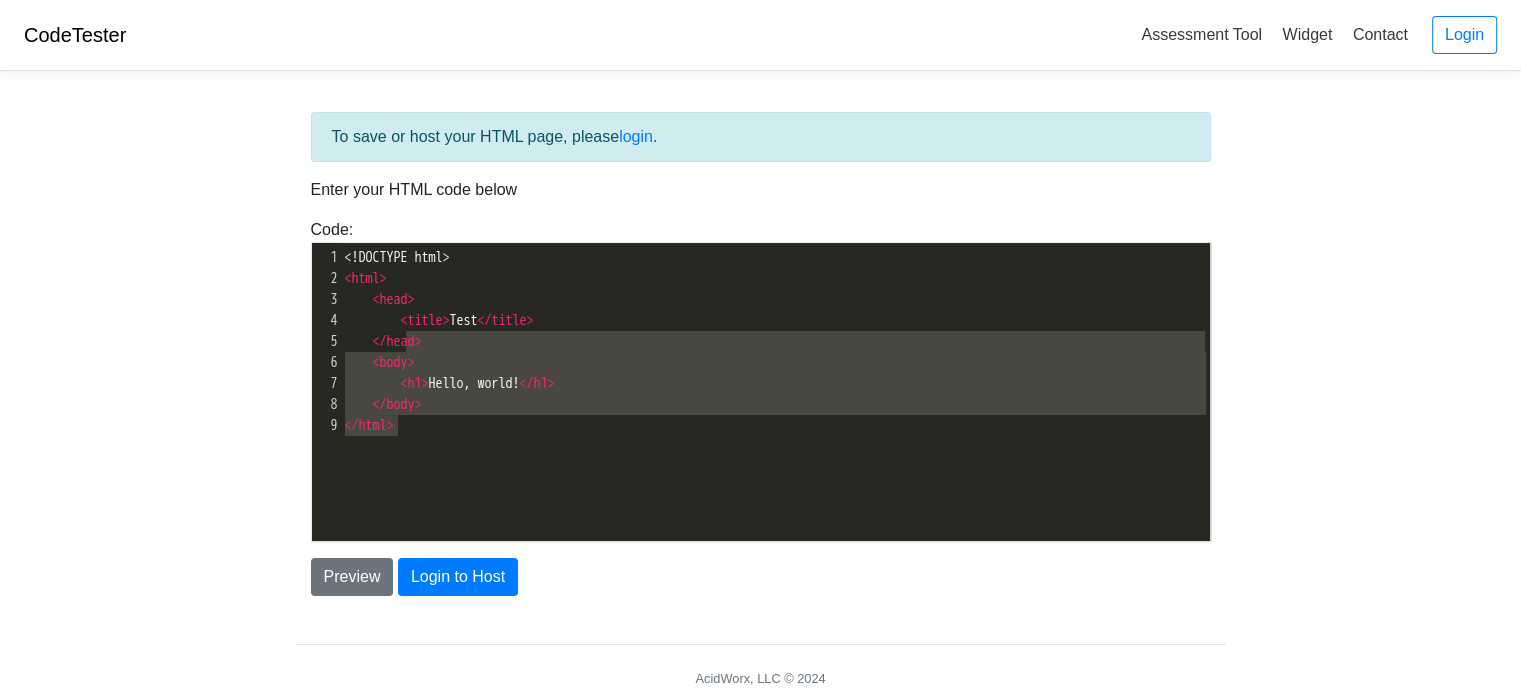 type on "<!DOCTYPE html>
<html>
<head>
<title>Test</title>
</head>
<body>
<h1>Hello, world!</h1>
</body>
</html>" 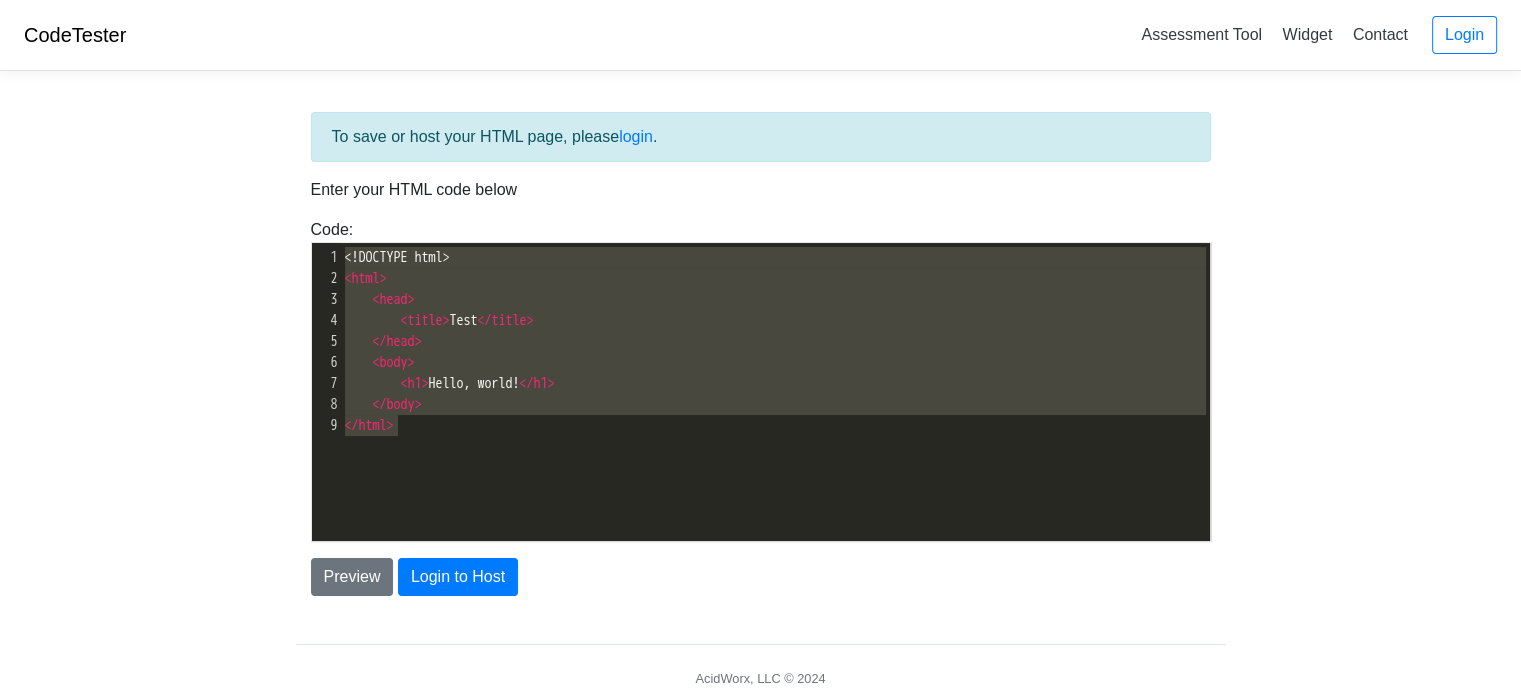 drag, startPoint x: 488, startPoint y: 445, endPoint x: 308, endPoint y: 176, distance: 323.66803 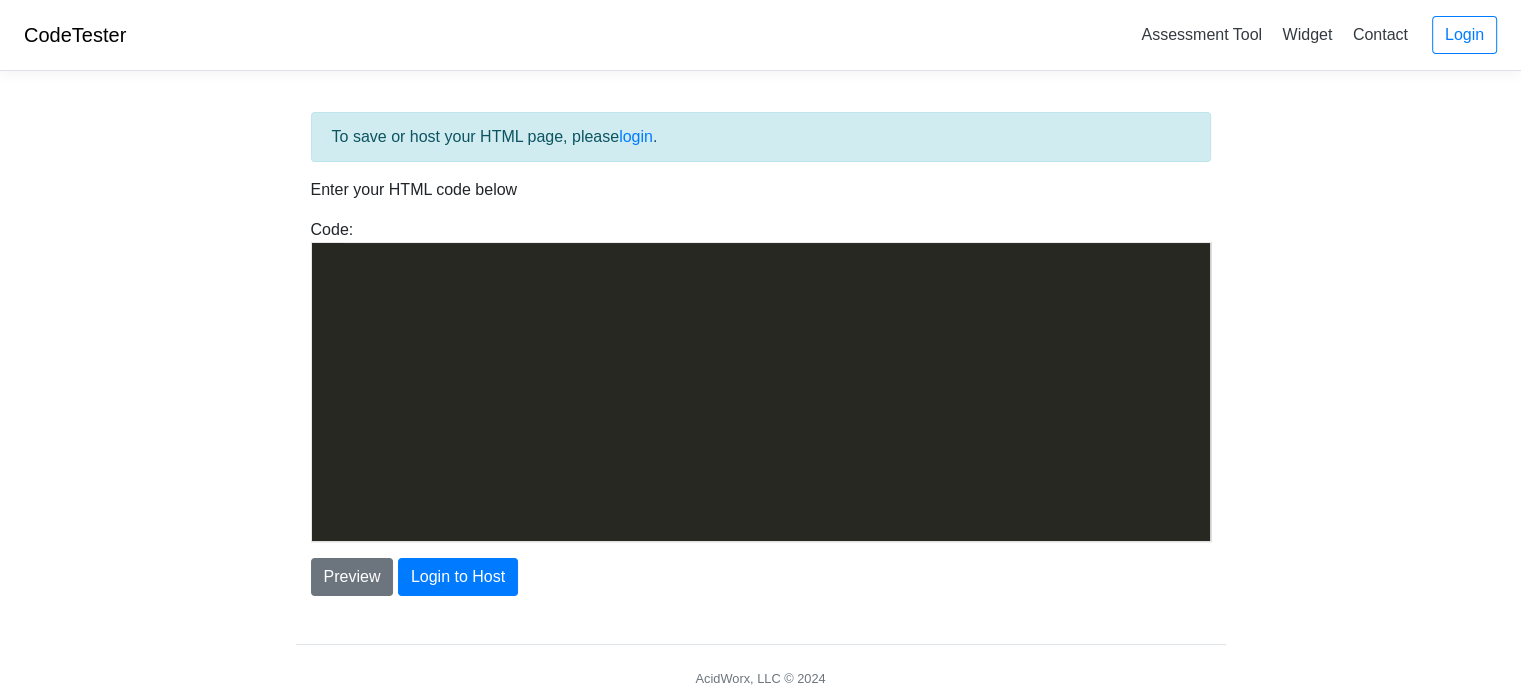scroll, scrollTop: 11664, scrollLeft: 0, axis: vertical 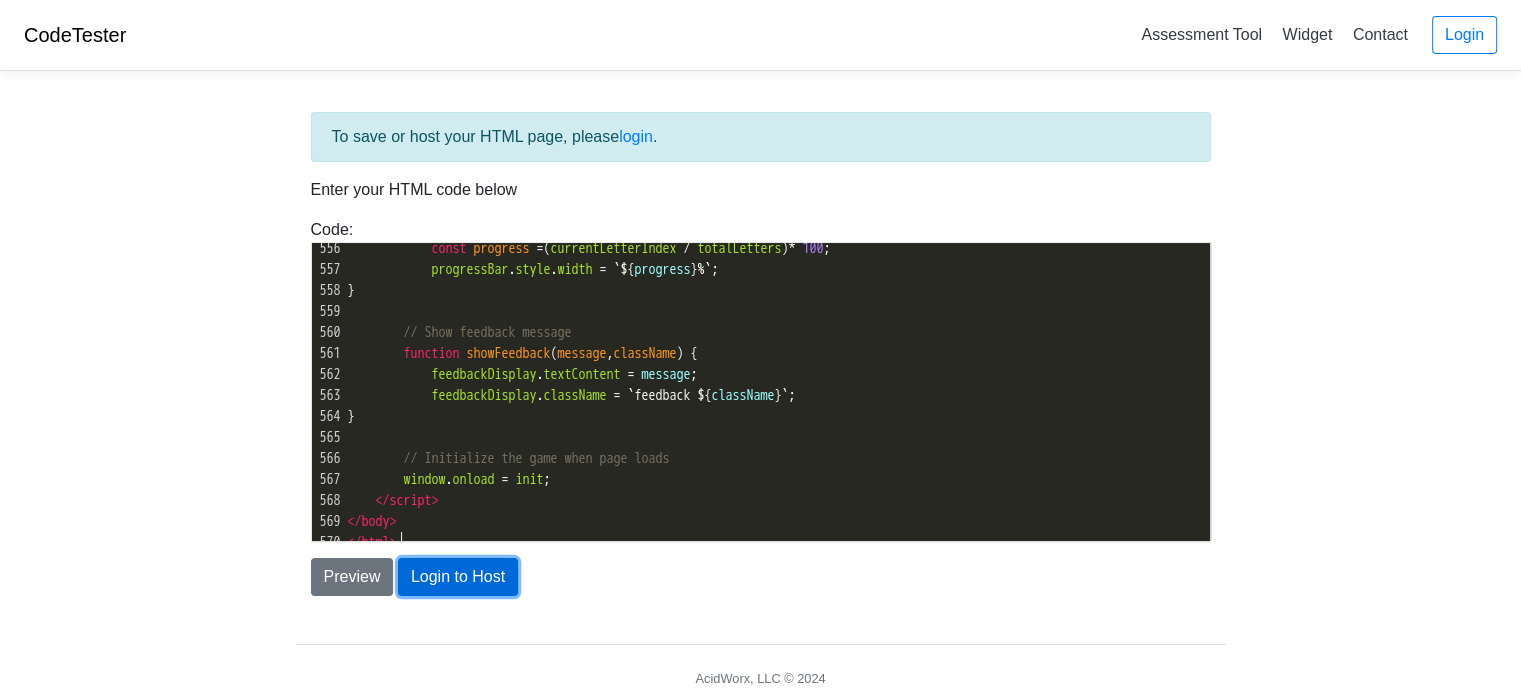 click on "Login to Host" at bounding box center (458, 577) 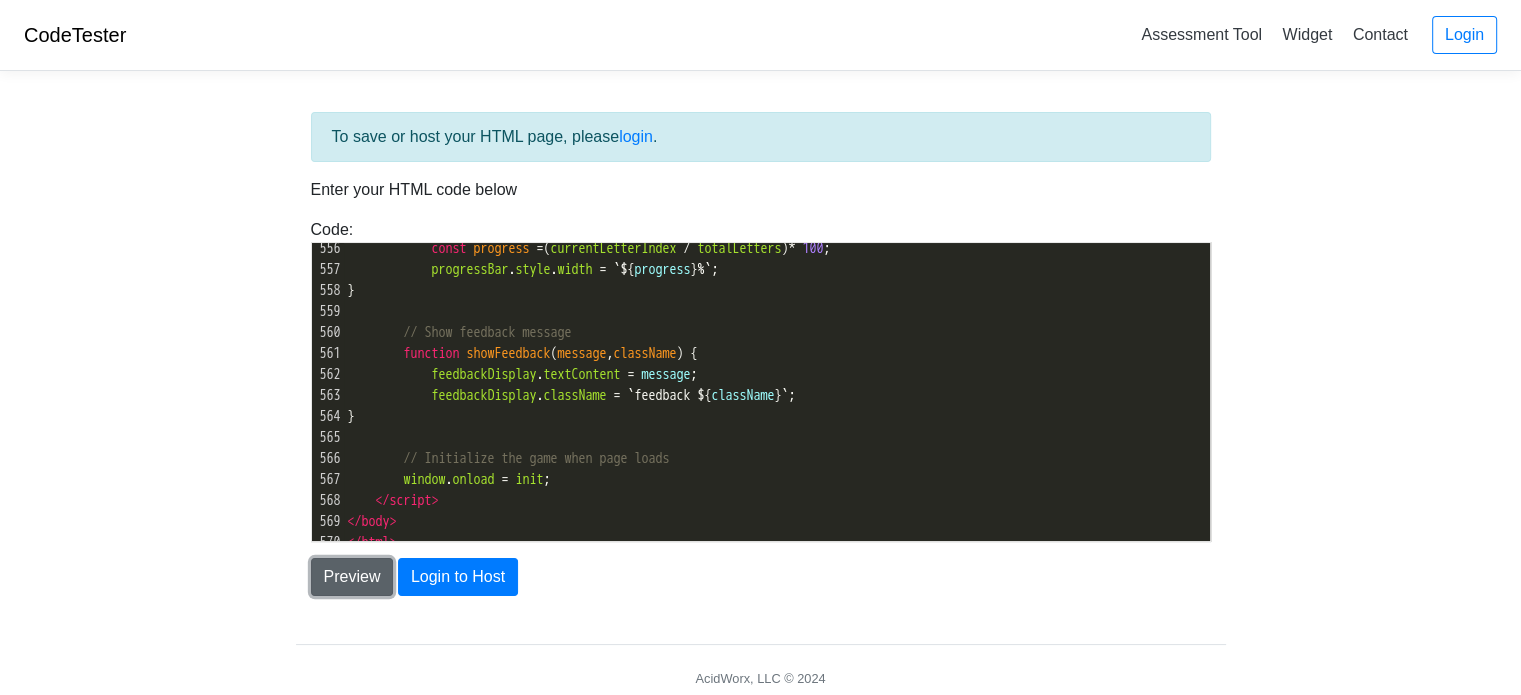click on "Preview" at bounding box center [352, 577] 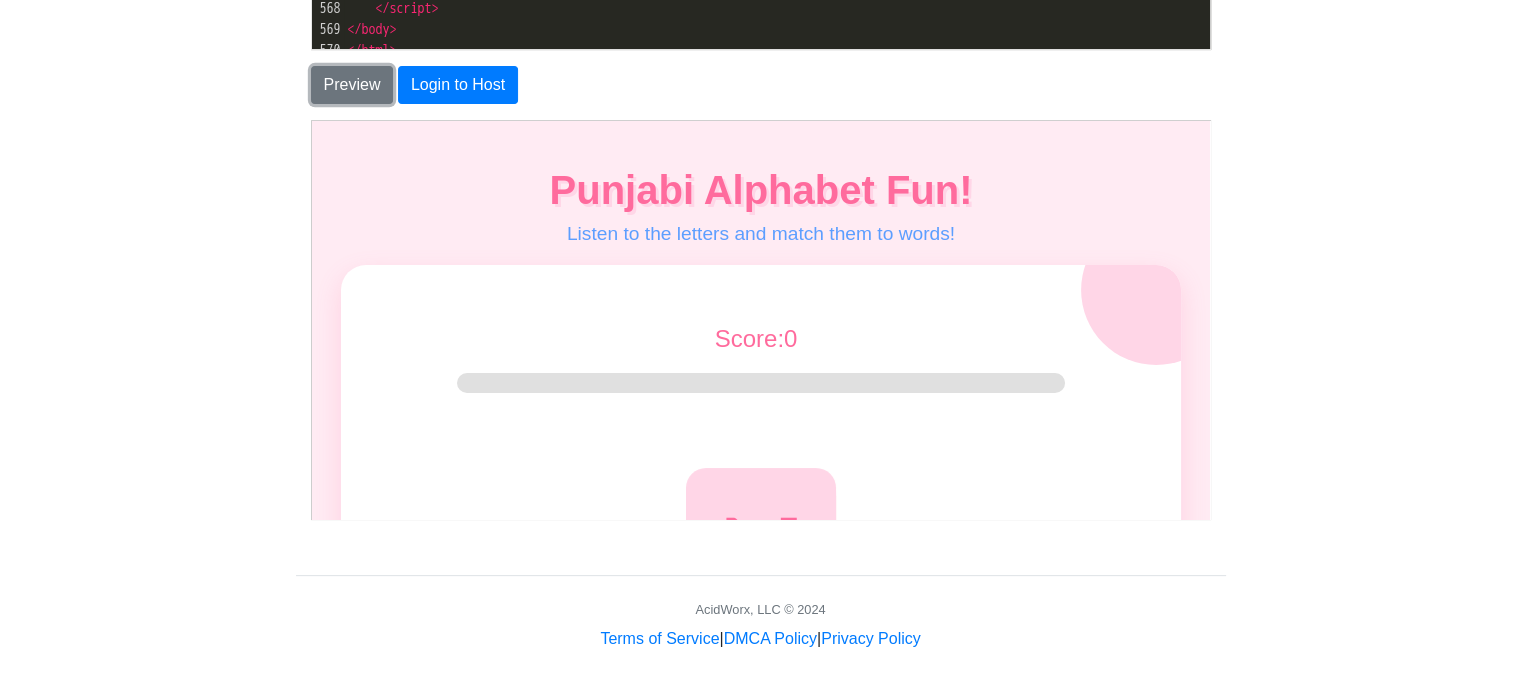 scroll, scrollTop: 312, scrollLeft: 0, axis: vertical 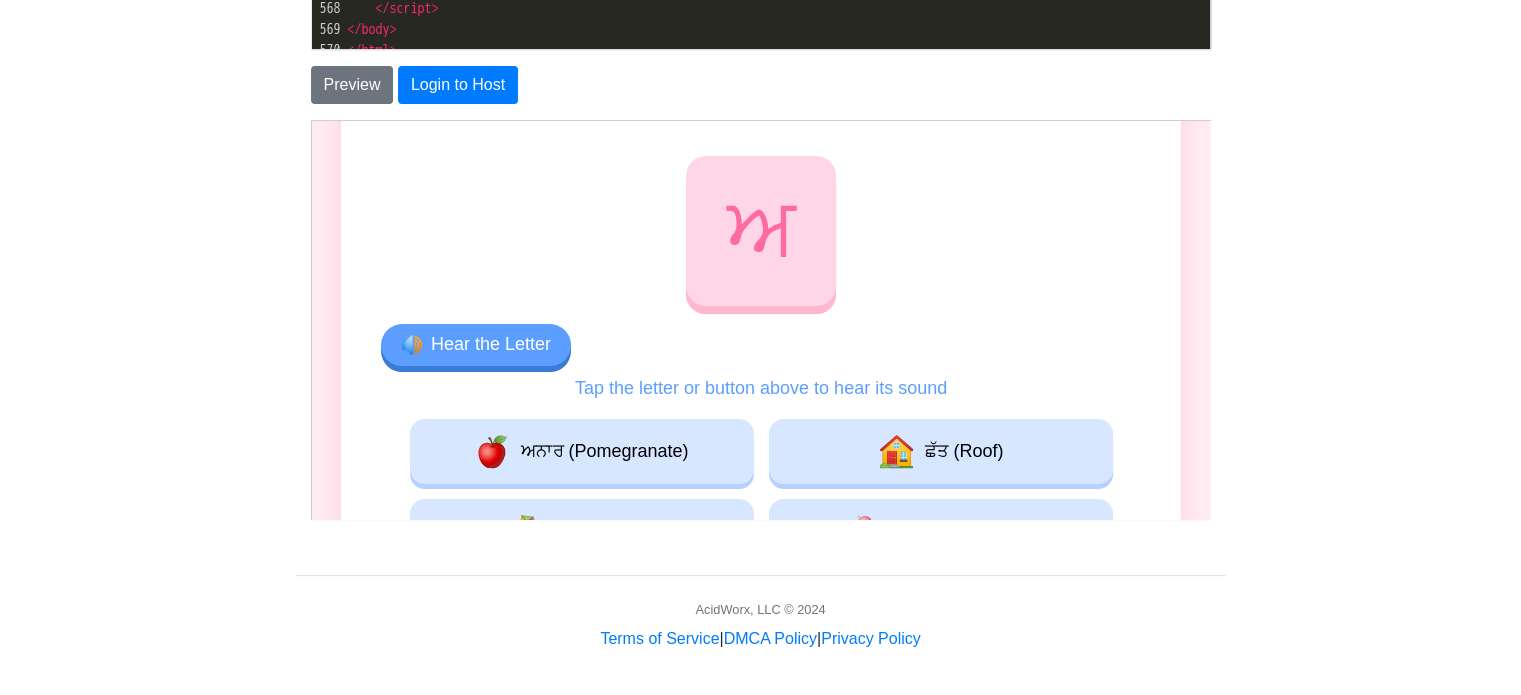 click on "🔊  Hear the Letter" at bounding box center (474, 344) 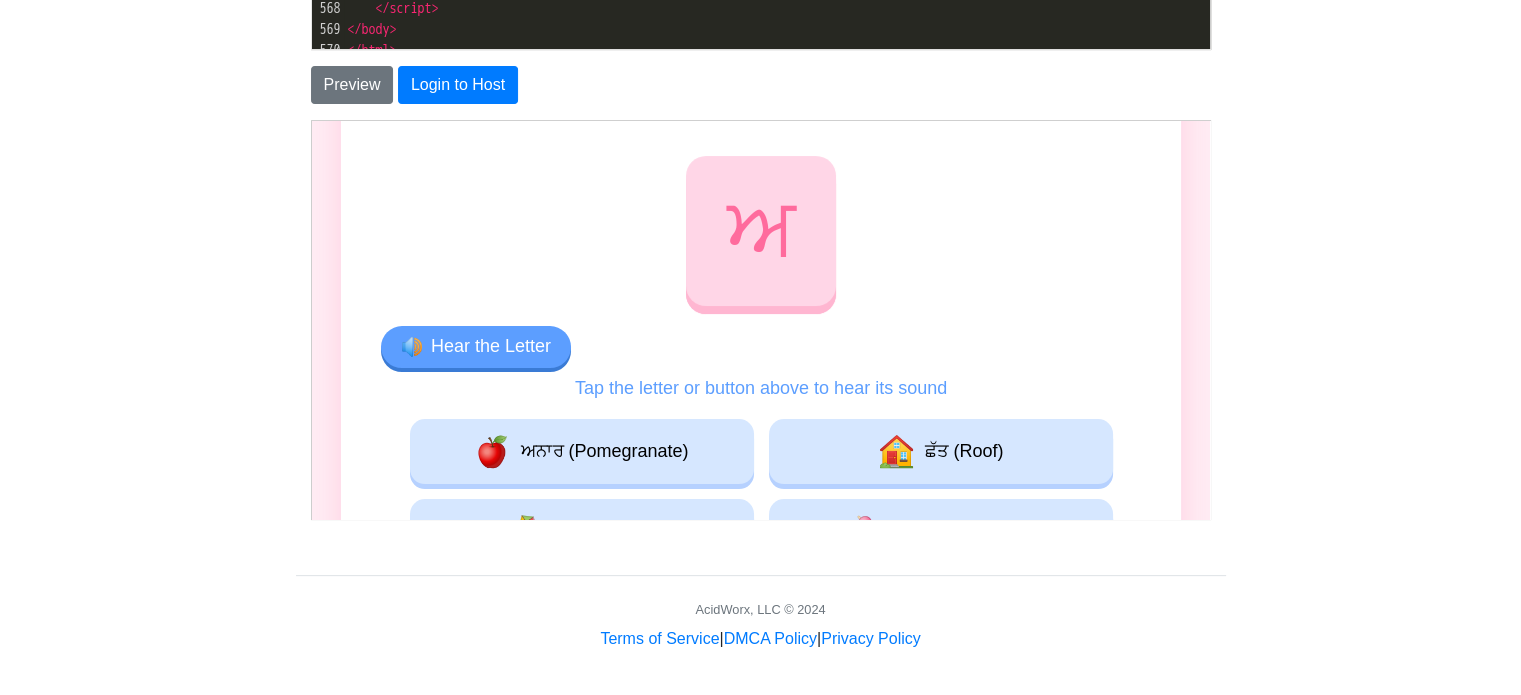 drag, startPoint x: 515, startPoint y: 372, endPoint x: 812, endPoint y: 258, distance: 318.12732 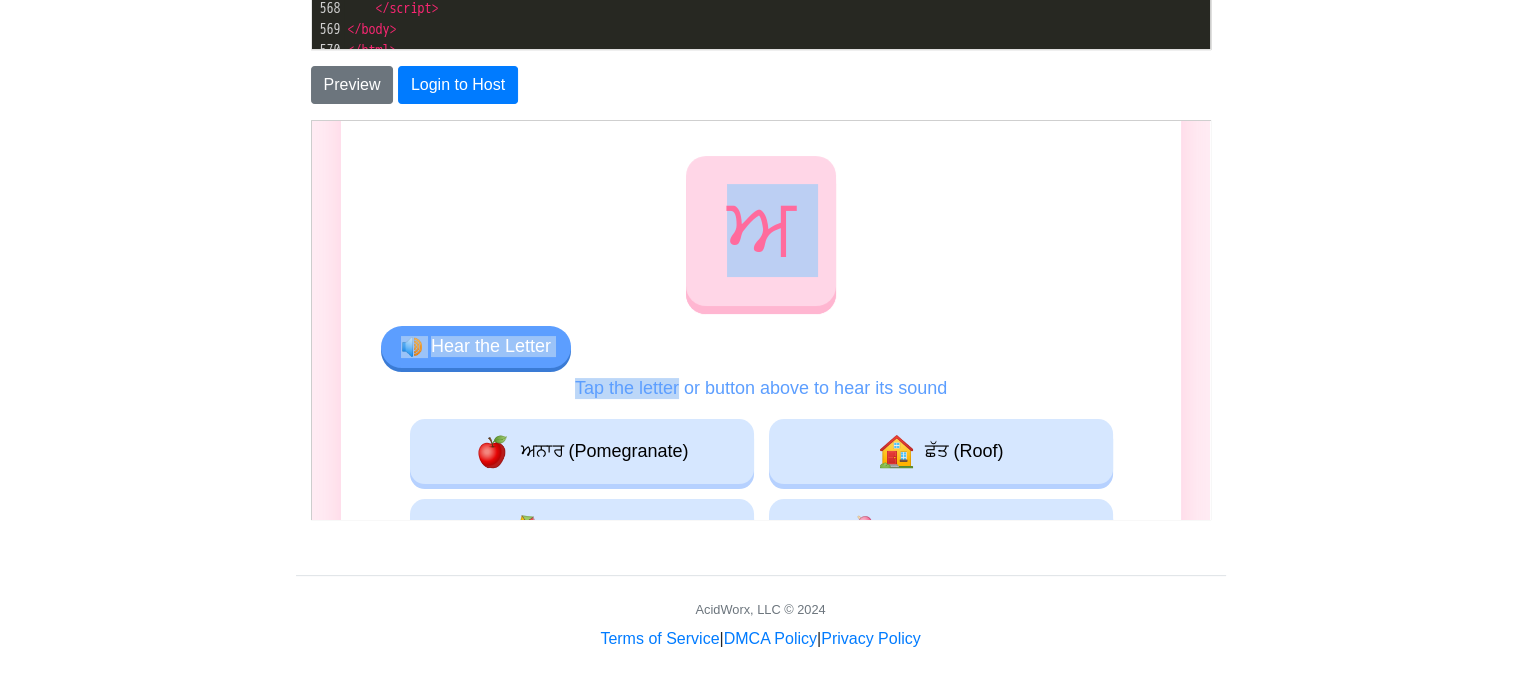 drag, startPoint x: 670, startPoint y: 410, endPoint x: 478, endPoint y: 322, distance: 211.20605 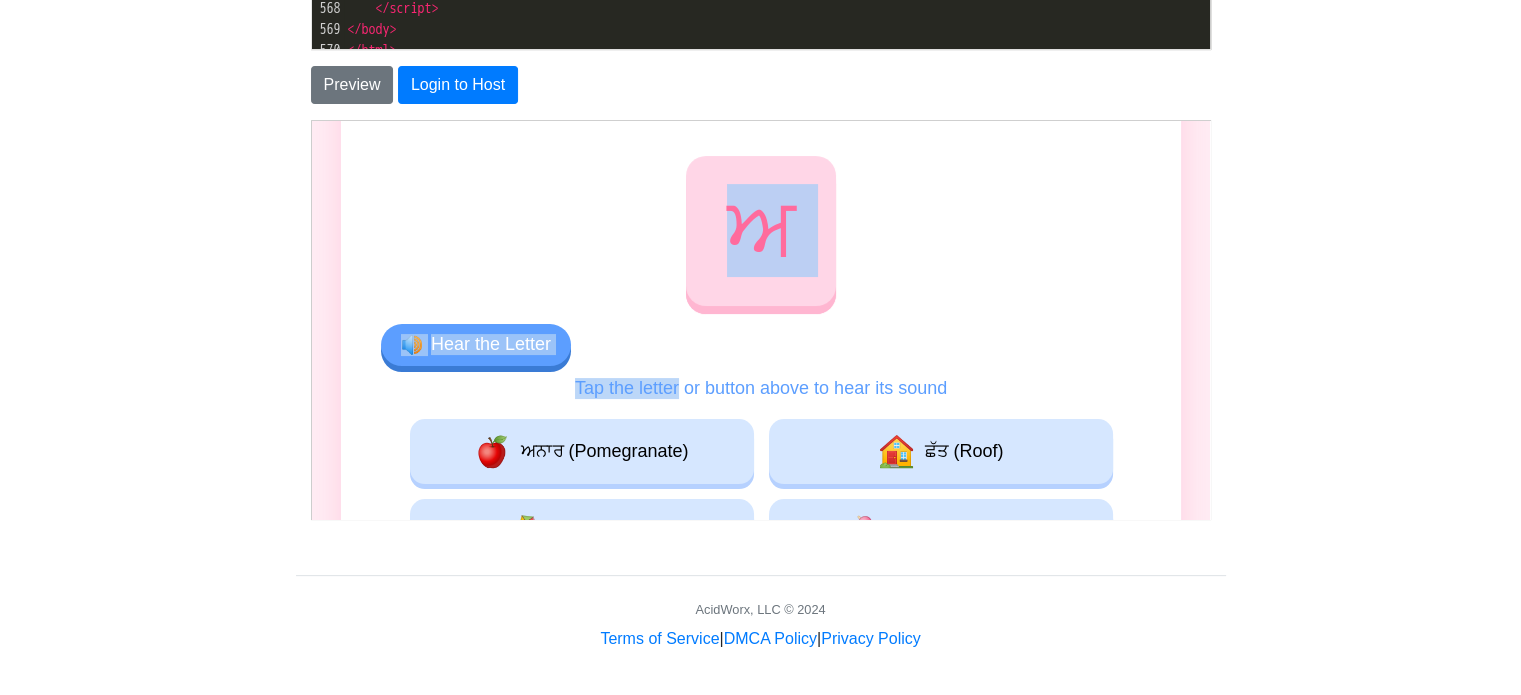 click on "🔊  Hear the Letter" at bounding box center (474, 344) 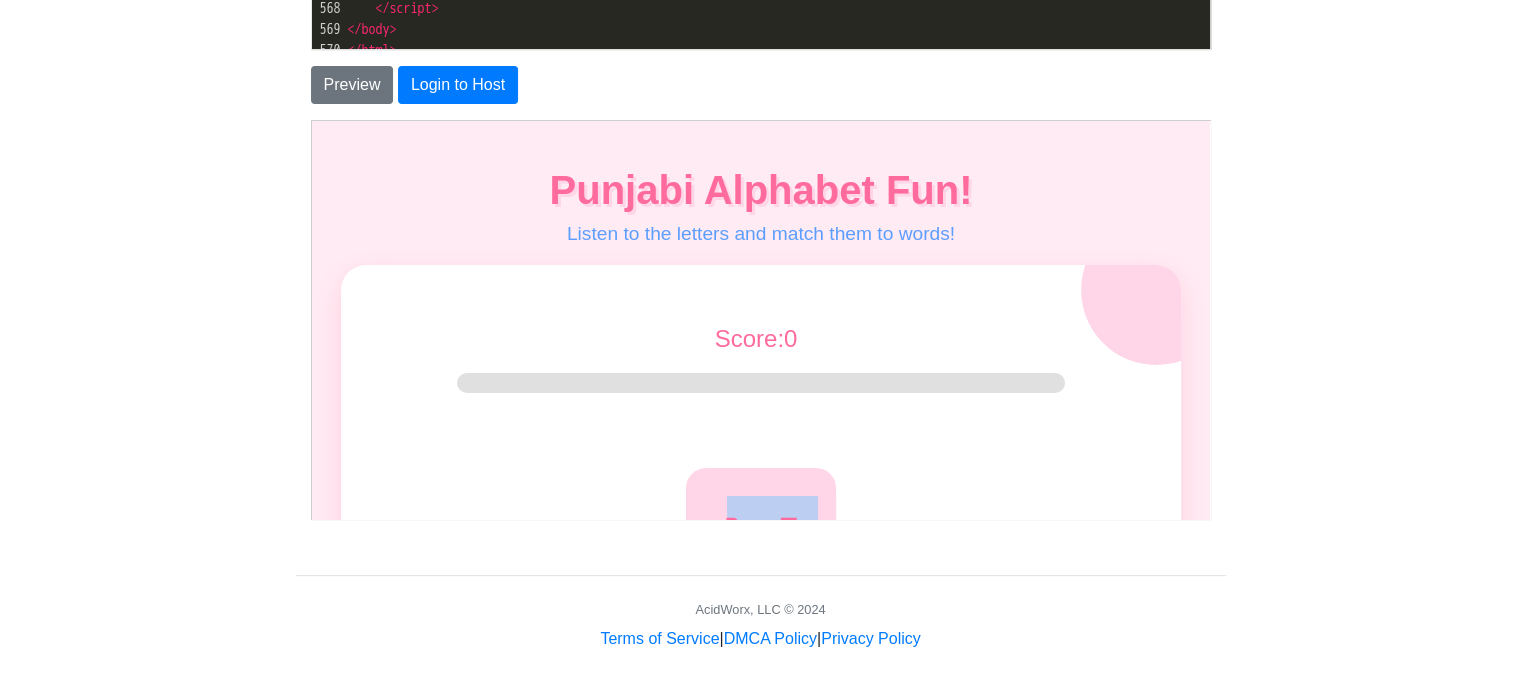 scroll, scrollTop: 0, scrollLeft: 0, axis: both 